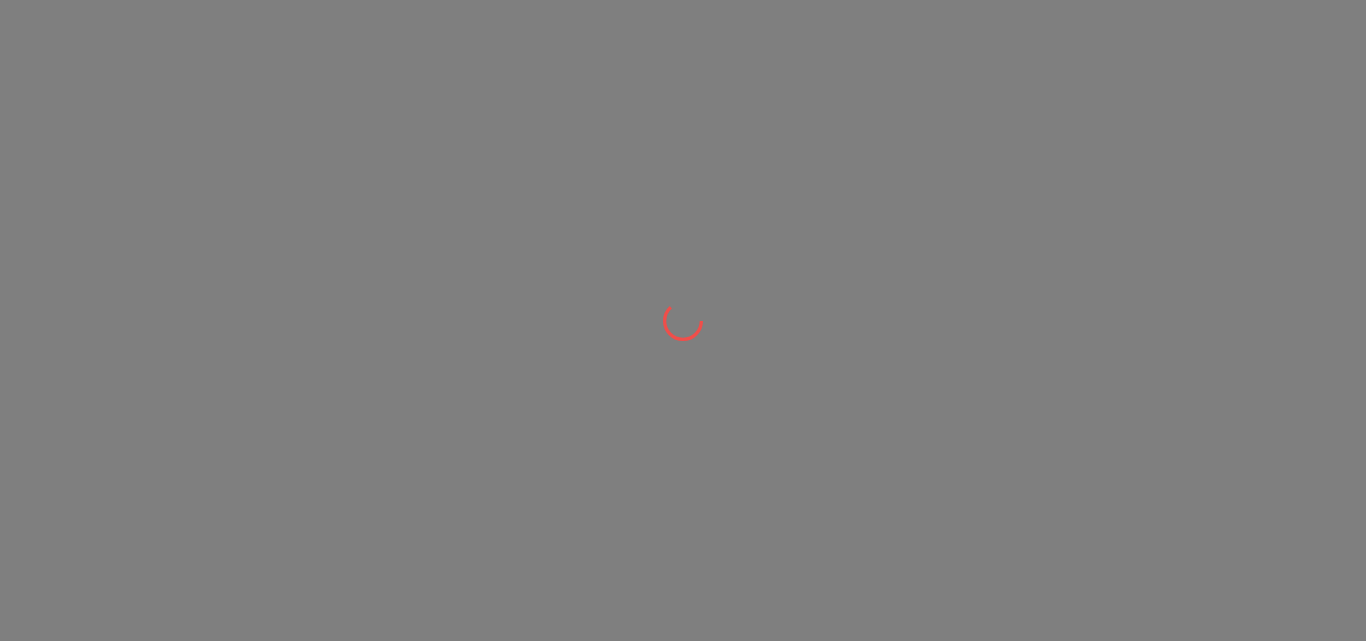 scroll, scrollTop: 0, scrollLeft: 0, axis: both 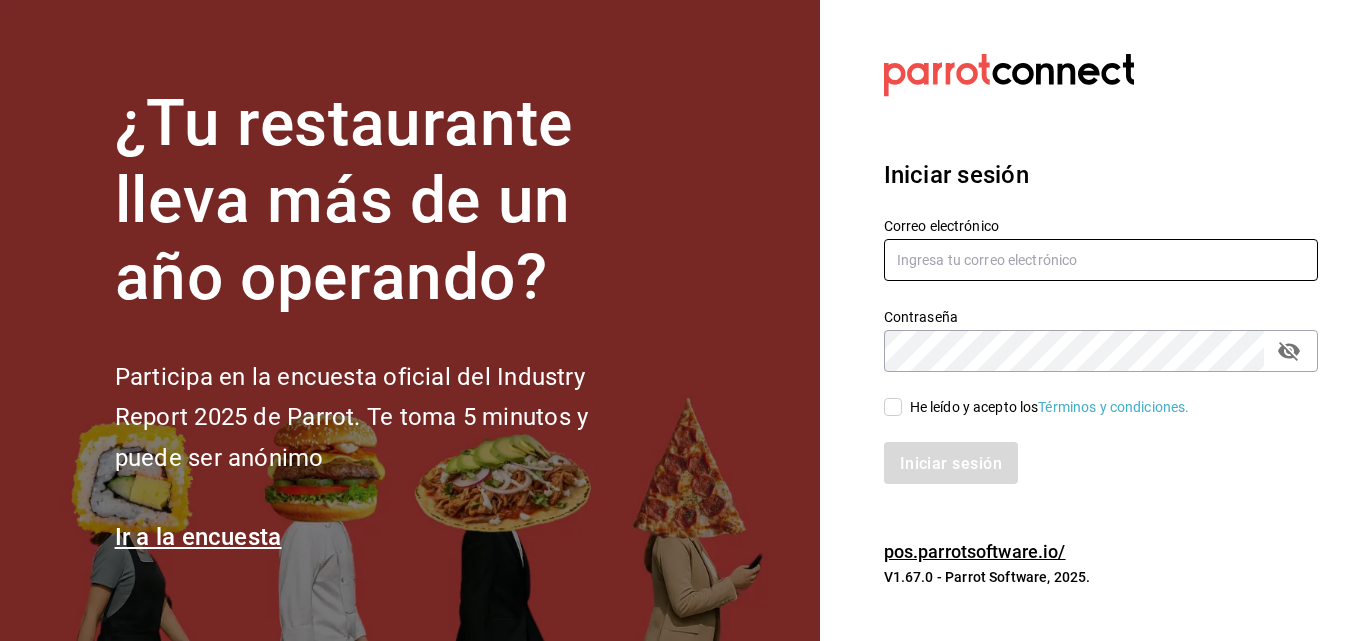 type on "marco.maynez@grupocosteno.com" 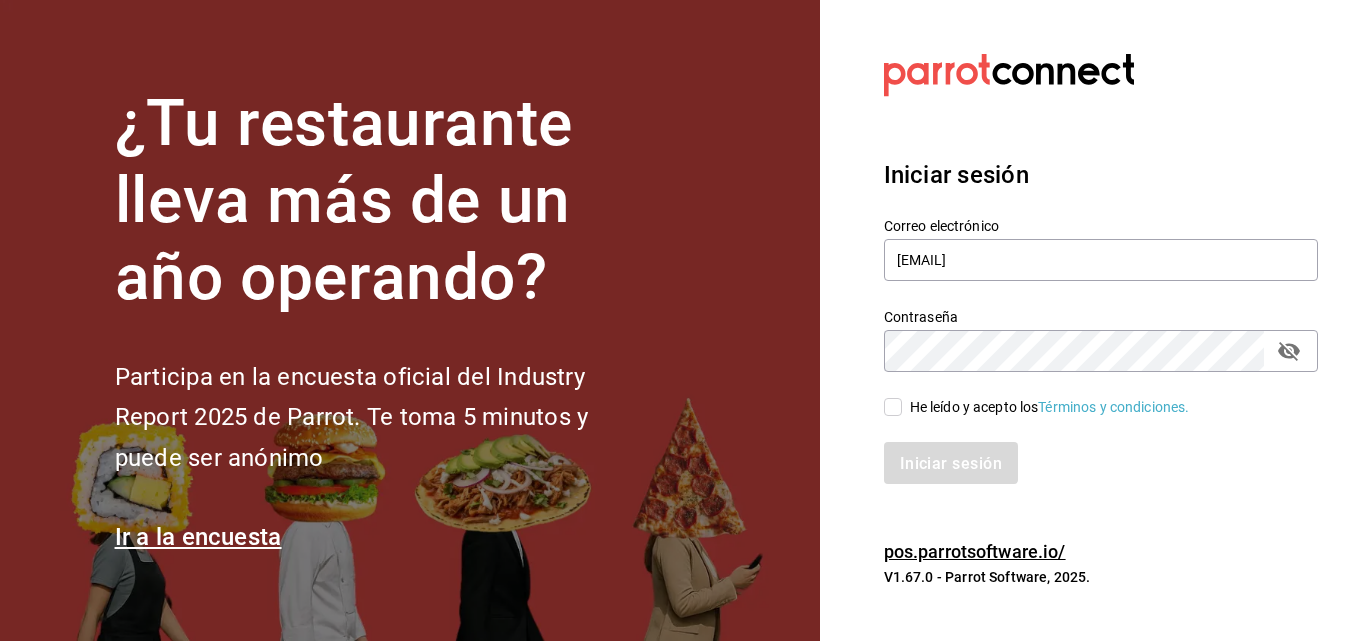 click on "He leído y acepto los  Términos y condiciones." at bounding box center (1037, 407) 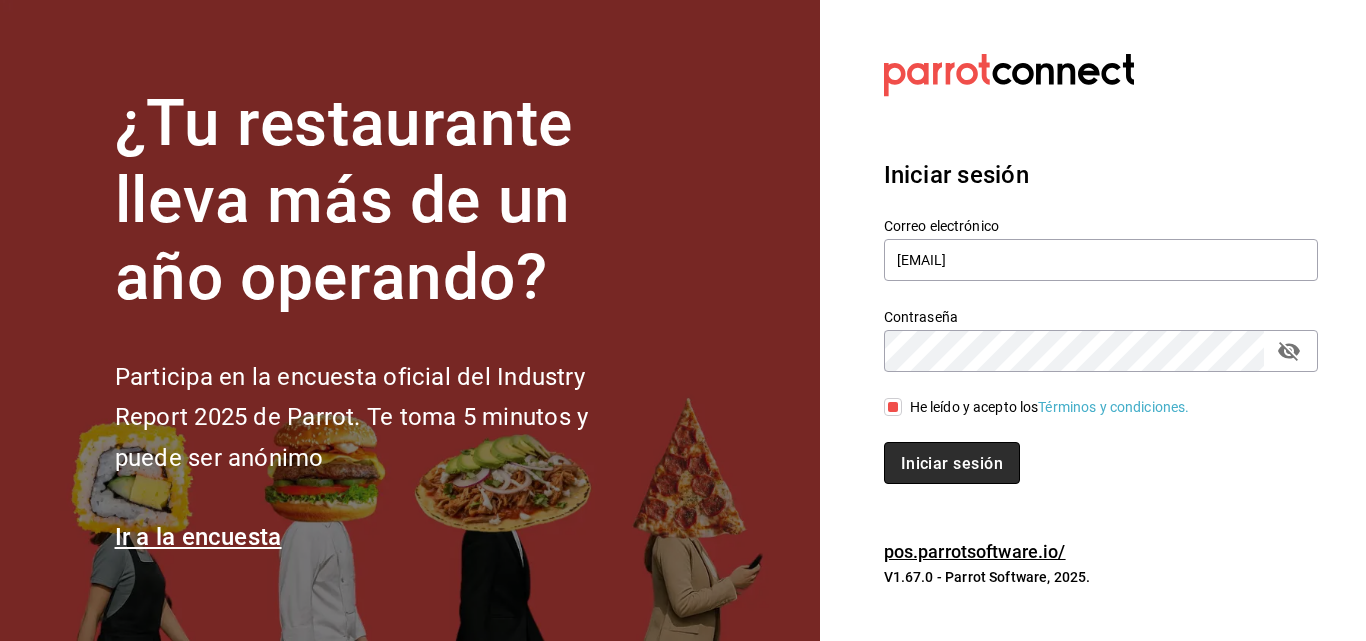 click on "Iniciar sesión" at bounding box center (952, 462) 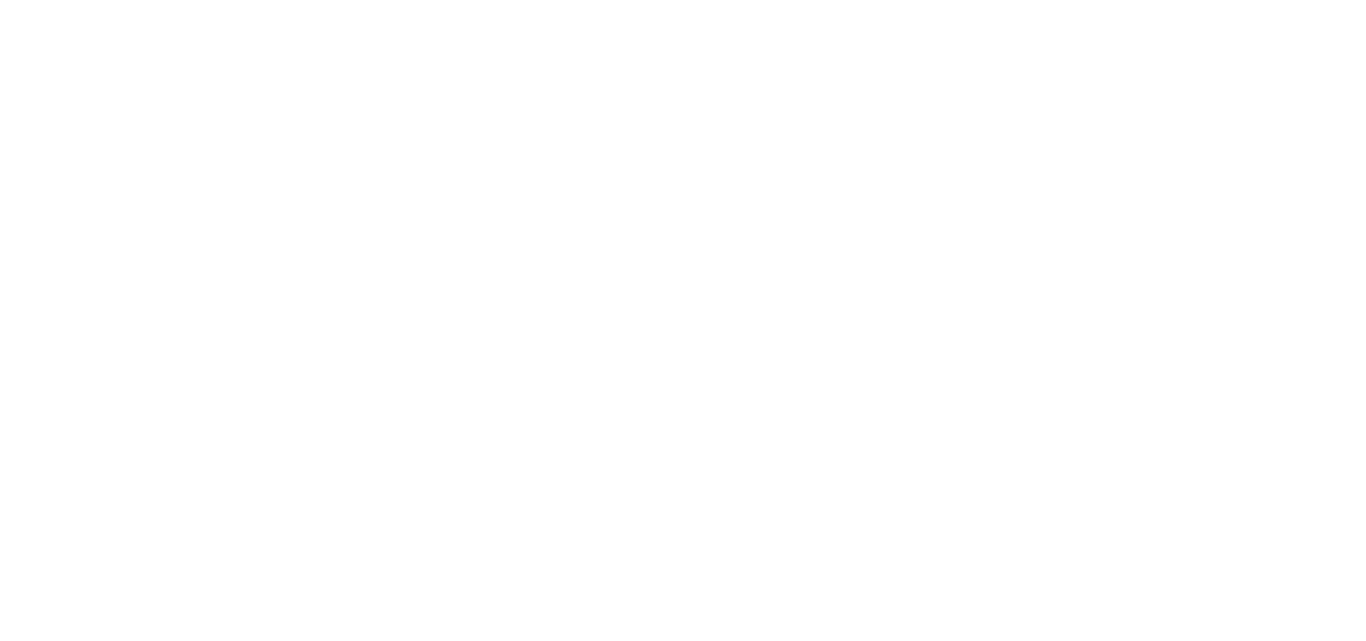 scroll, scrollTop: 0, scrollLeft: 0, axis: both 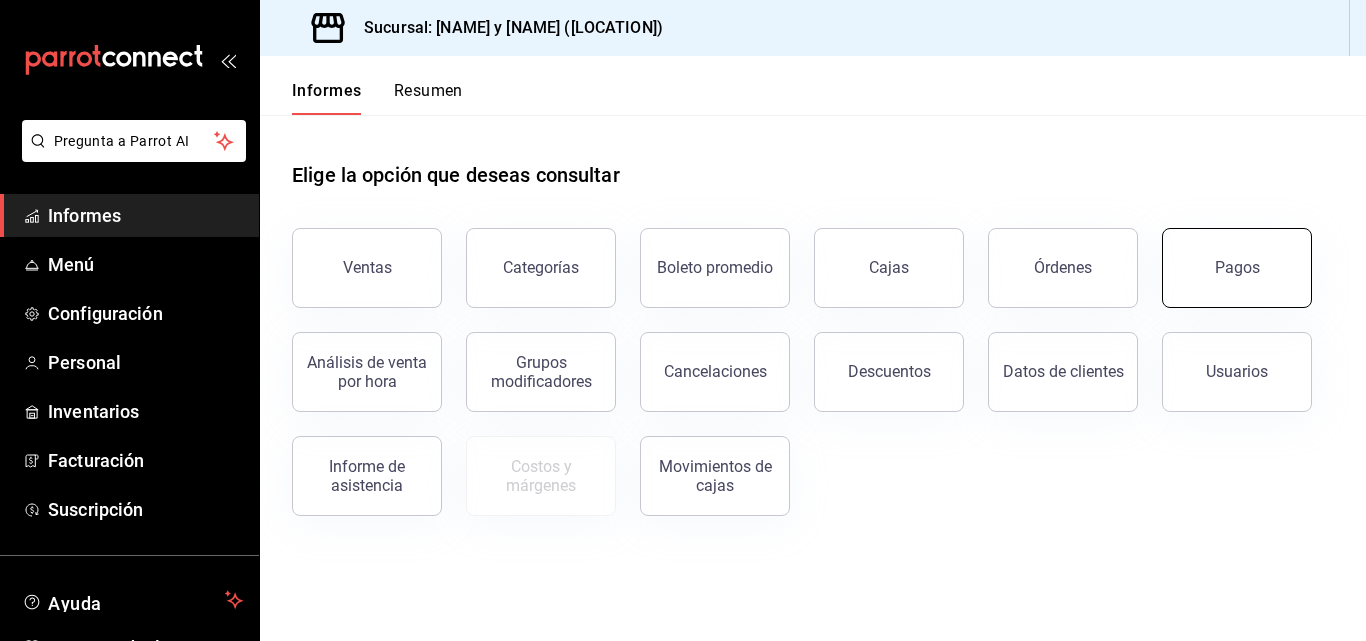 click on "Pagos" at bounding box center [1237, 268] 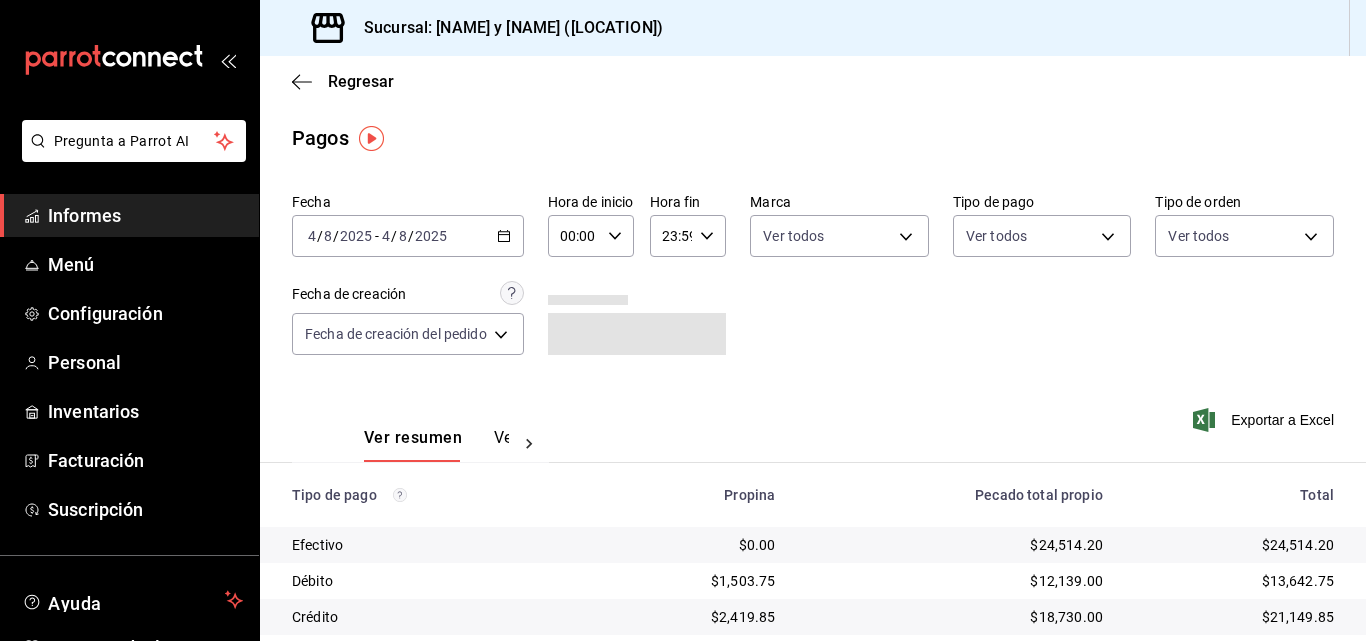 click on "2025-08-04 4 / 8 / 2025 - 2025-08-04 4 / 8 / 2025" at bounding box center [408, 236] 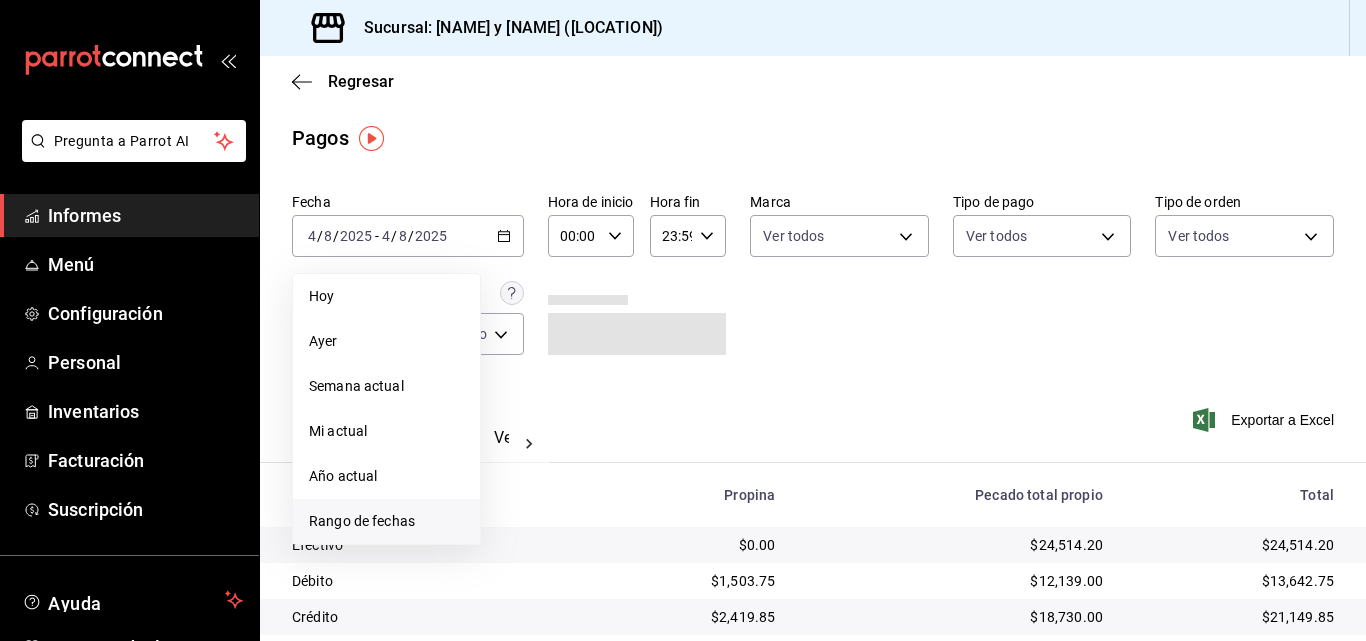click on "Rango de fechas" at bounding box center [362, 521] 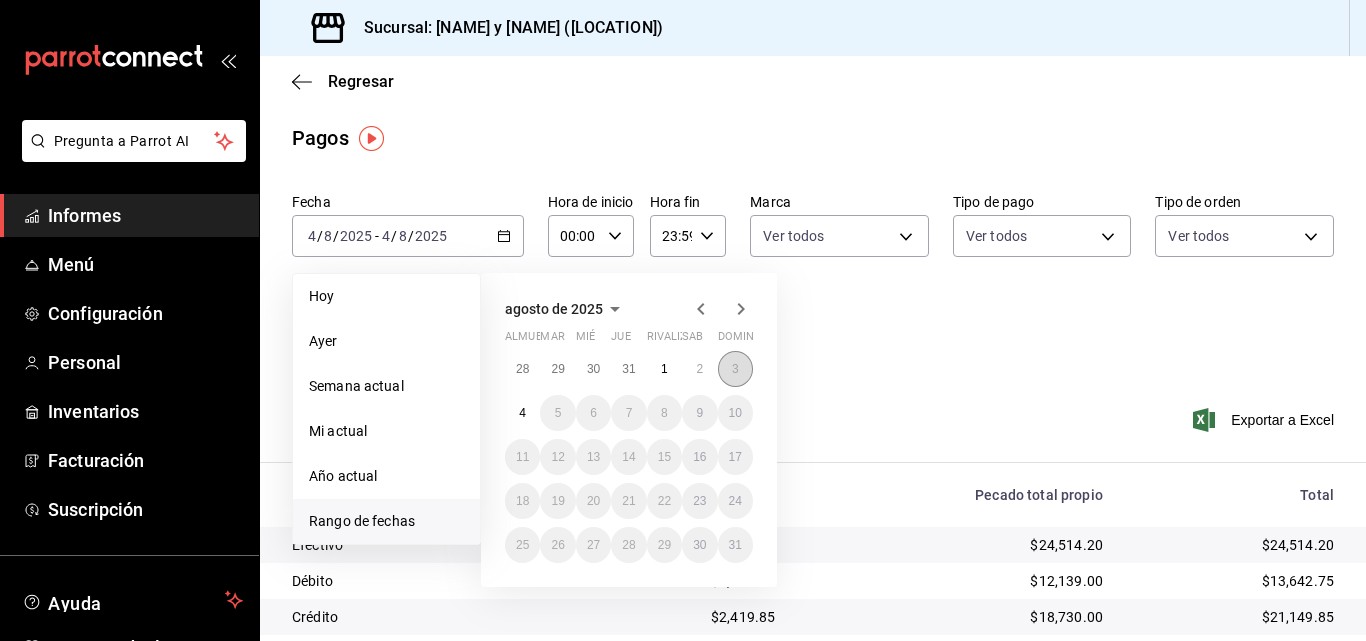 click on "3" at bounding box center (735, 369) 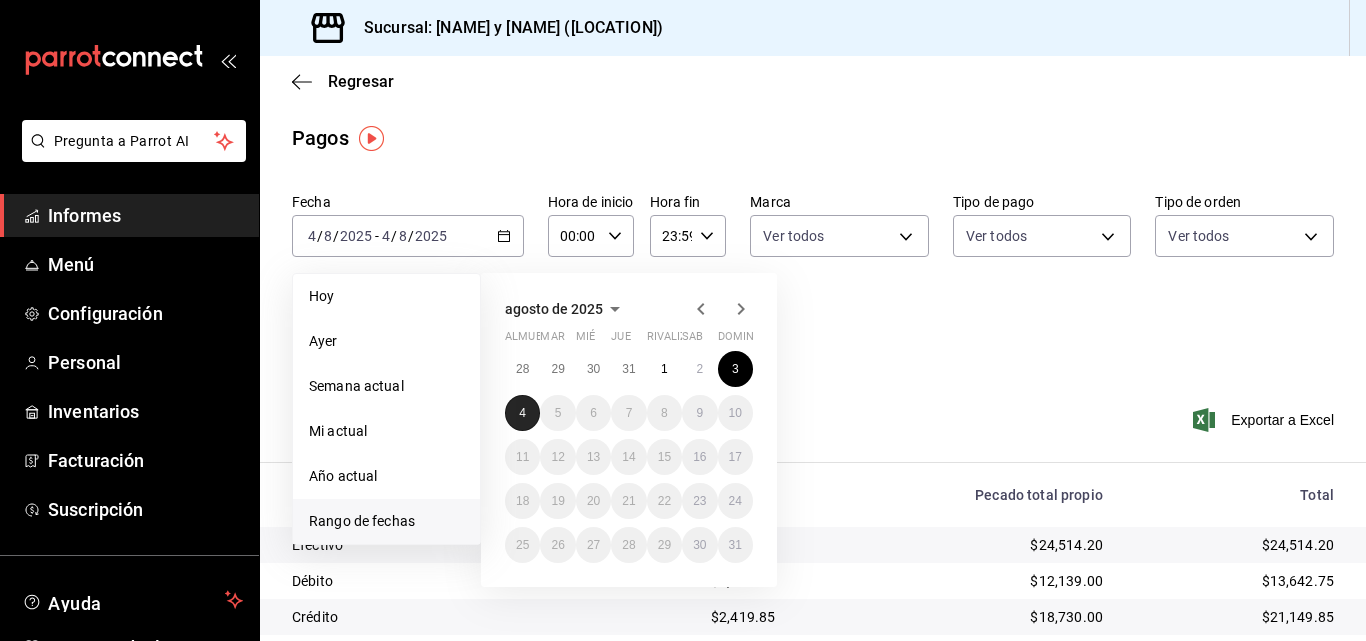 click on "4" at bounding box center [522, 413] 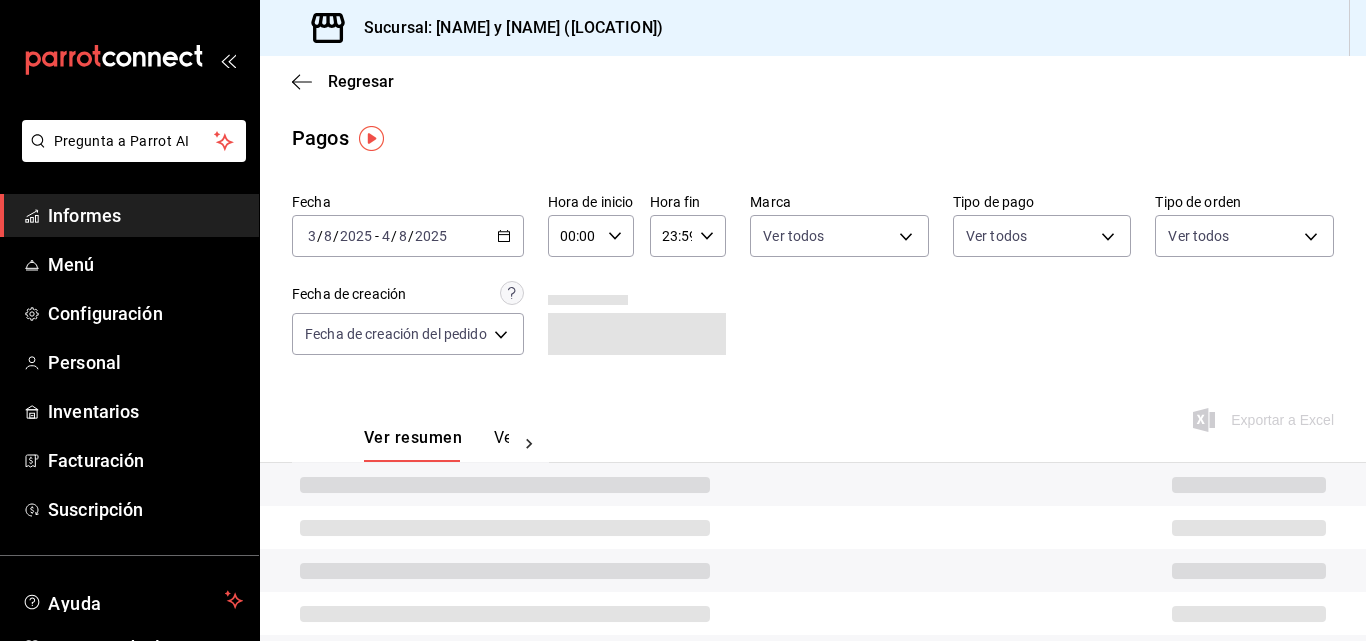 click on "Fecha 2025-08-03 3 / 8 / 2025 - 2025-08-04 4 / 8 / 2025 Hora de inicio 00:00 Hora de inicio Hora fin 23:59 Hora fin Marca Ver todos Tipo de pago Ver todos Tipo de orden Ver todos Fecha de creación   Fecha de creación del pedido ORDER" at bounding box center (813, 282) 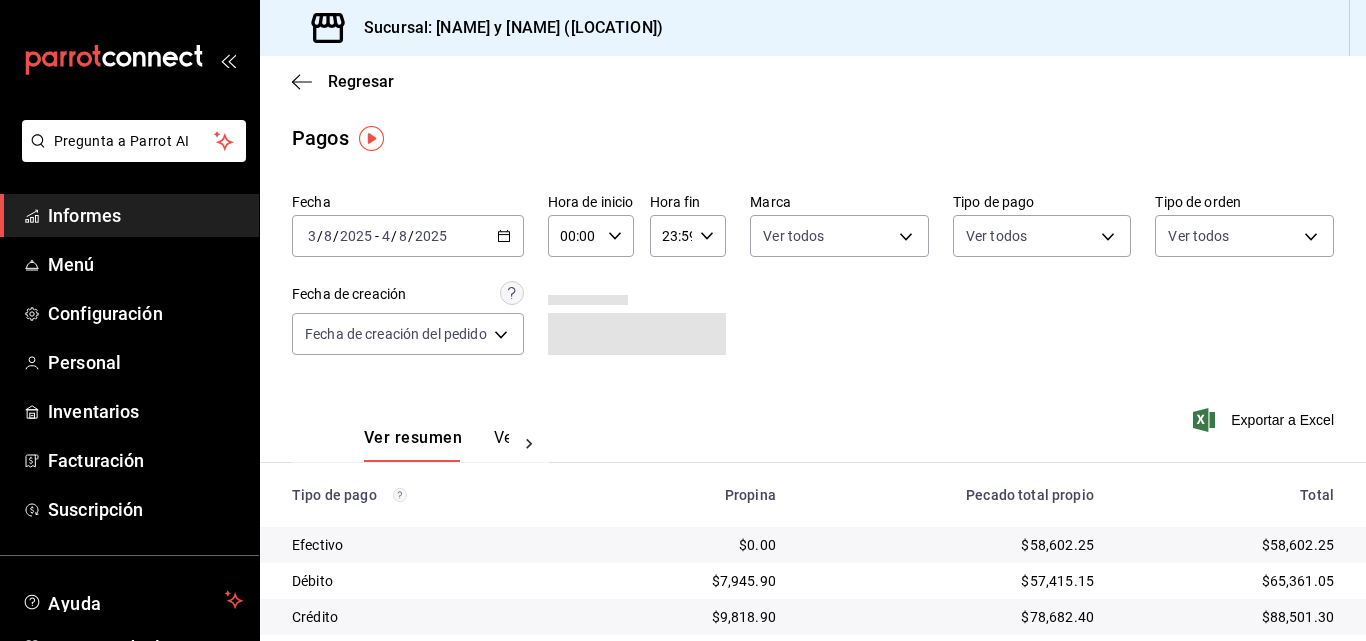 click 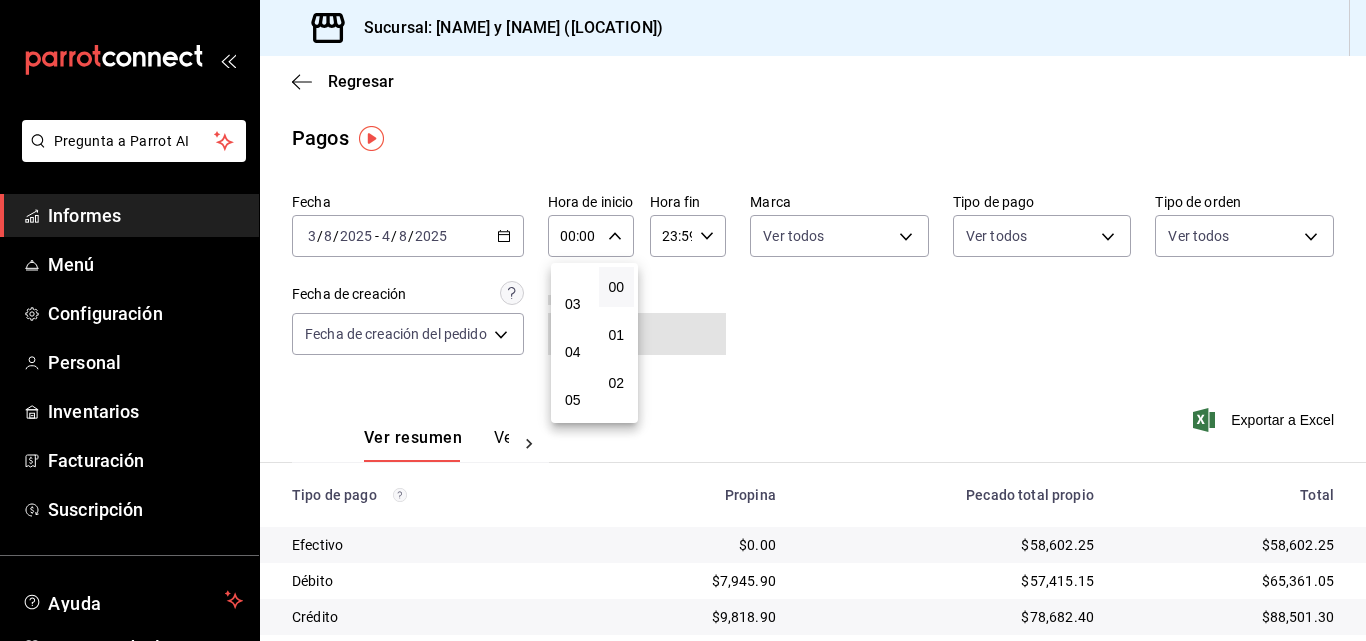 scroll, scrollTop: 200, scrollLeft: 0, axis: vertical 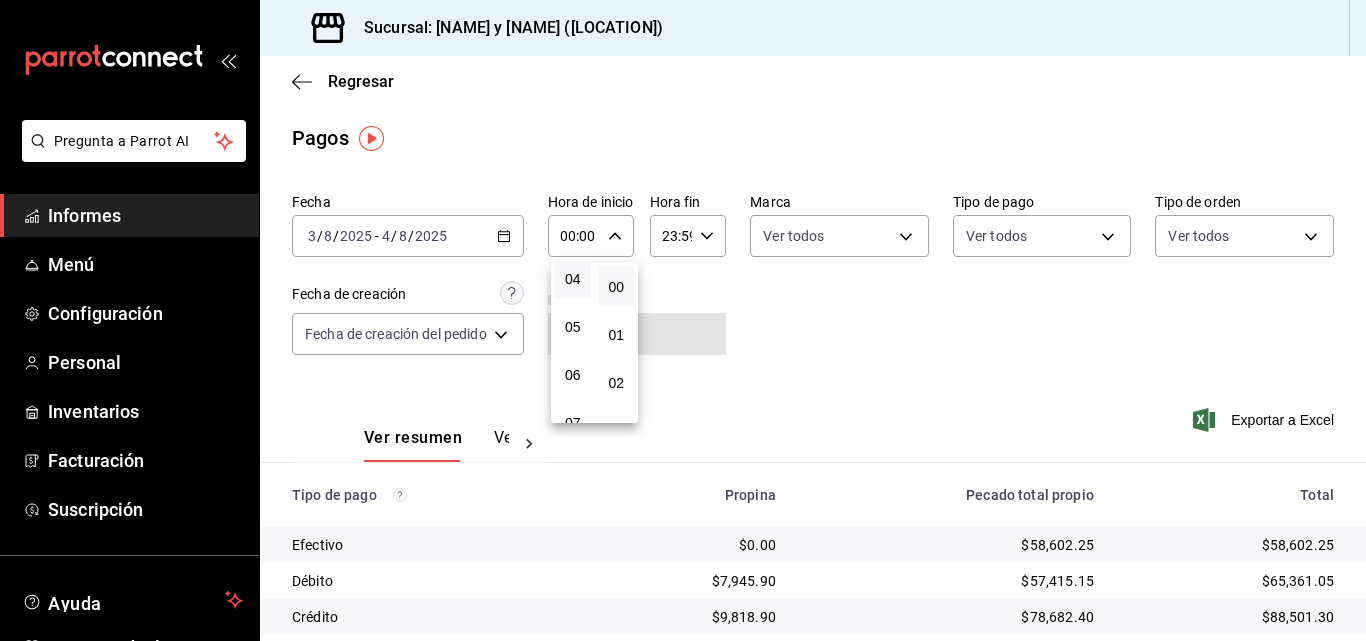 click on "04" at bounding box center (573, 279) 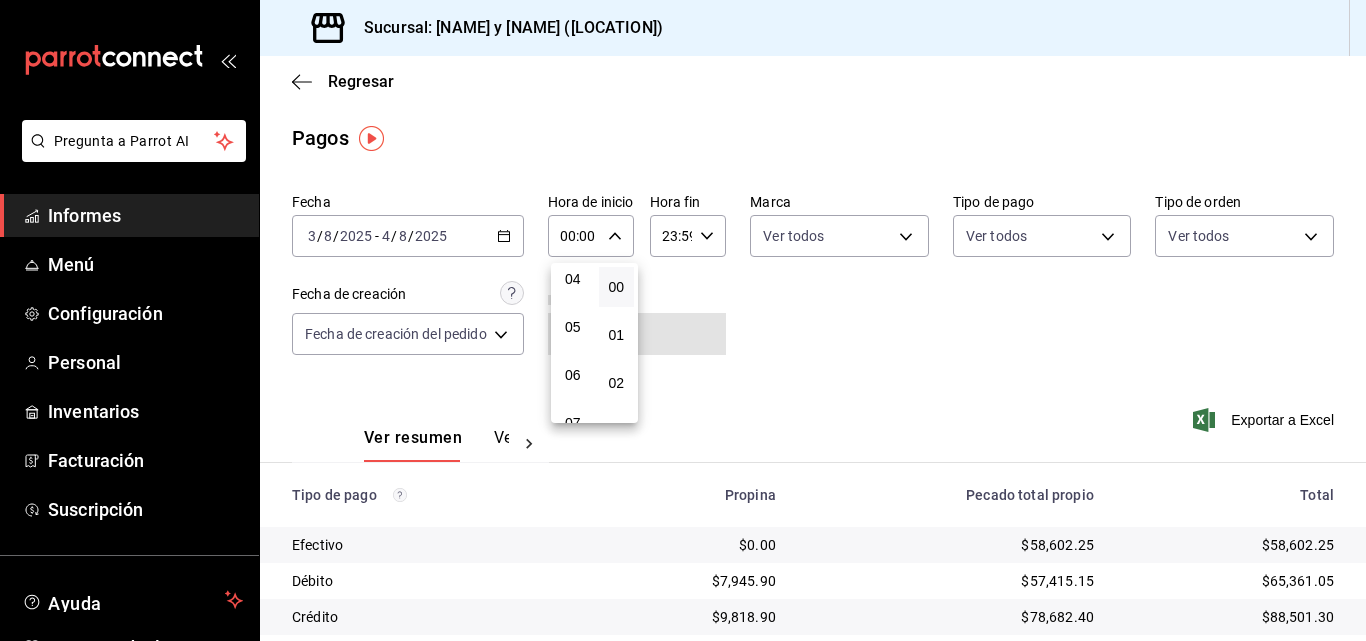 type on "04:00" 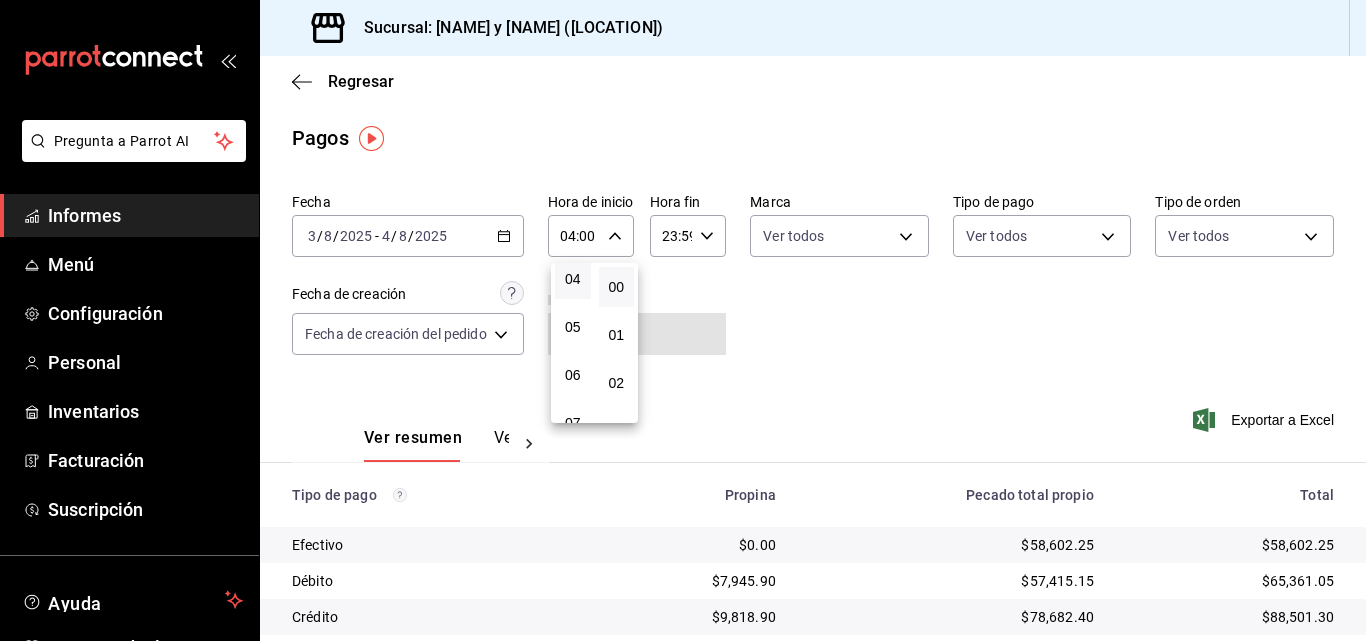 click at bounding box center (683, 320) 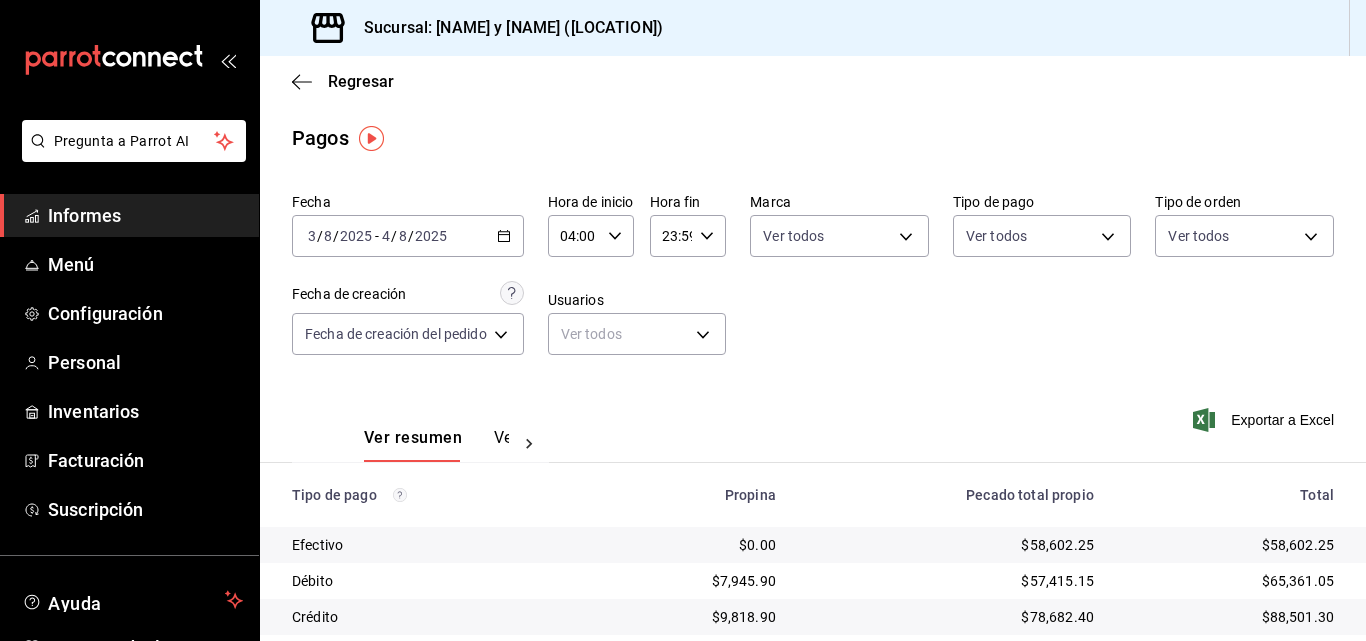 click 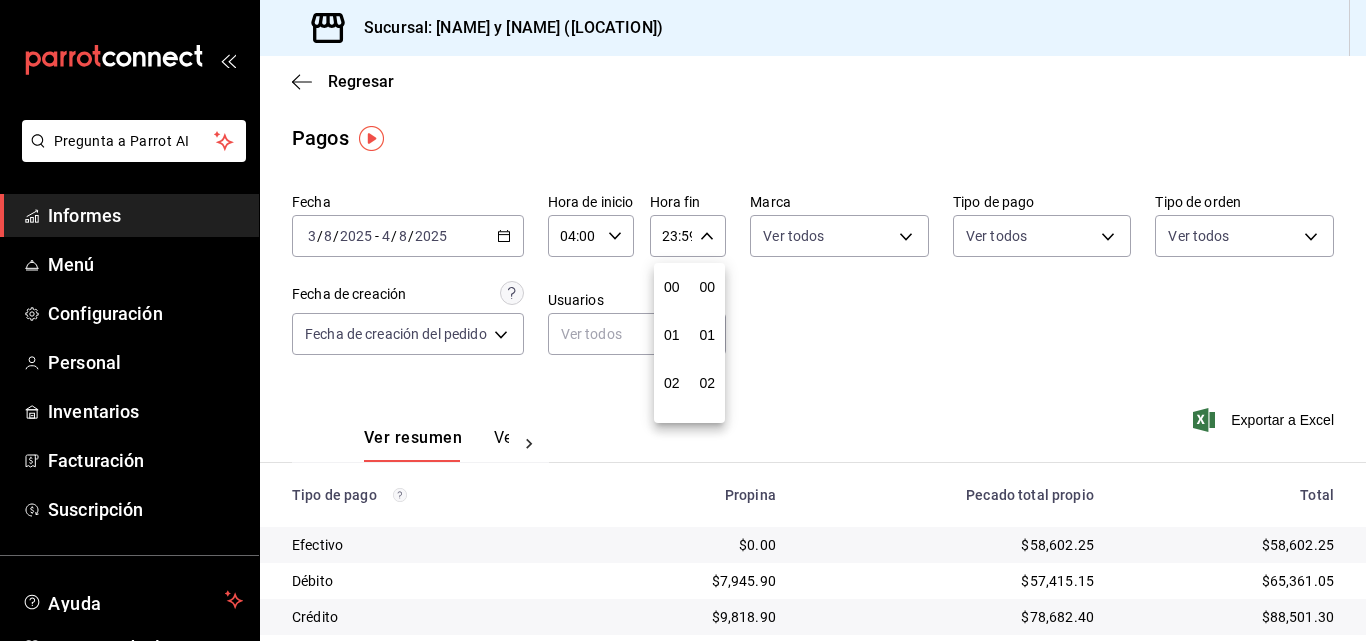 scroll, scrollTop: 992, scrollLeft: 0, axis: vertical 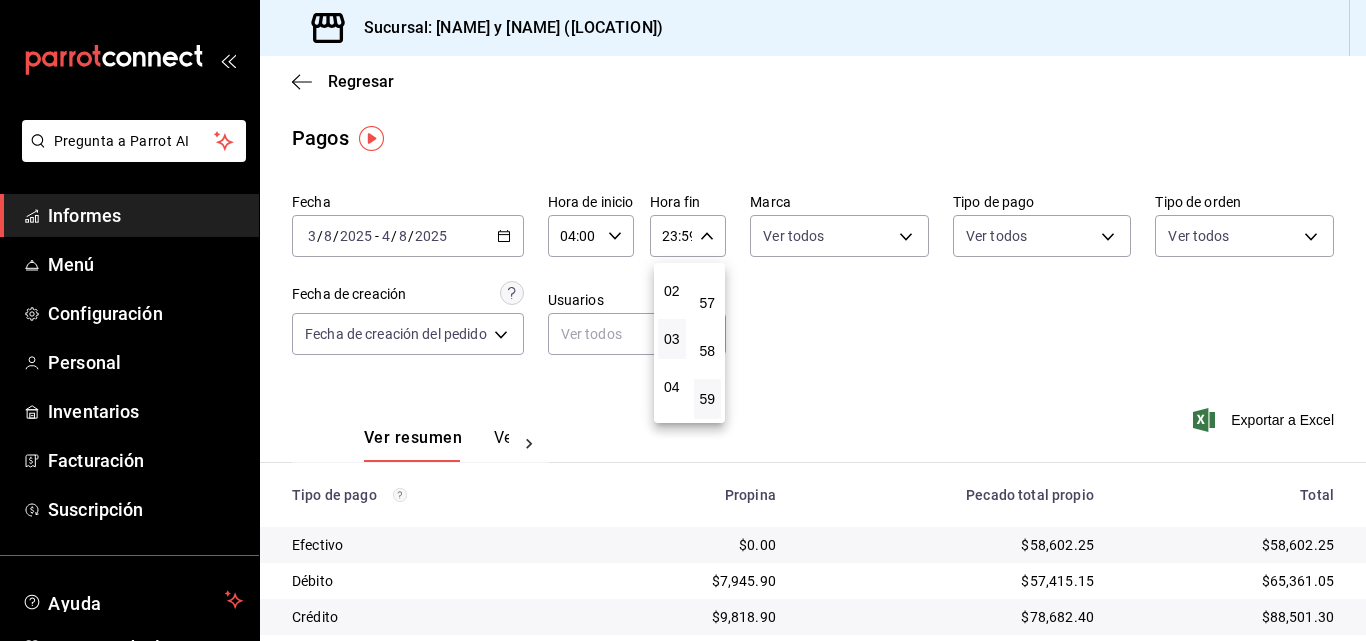 click on "03" at bounding box center [672, 339] 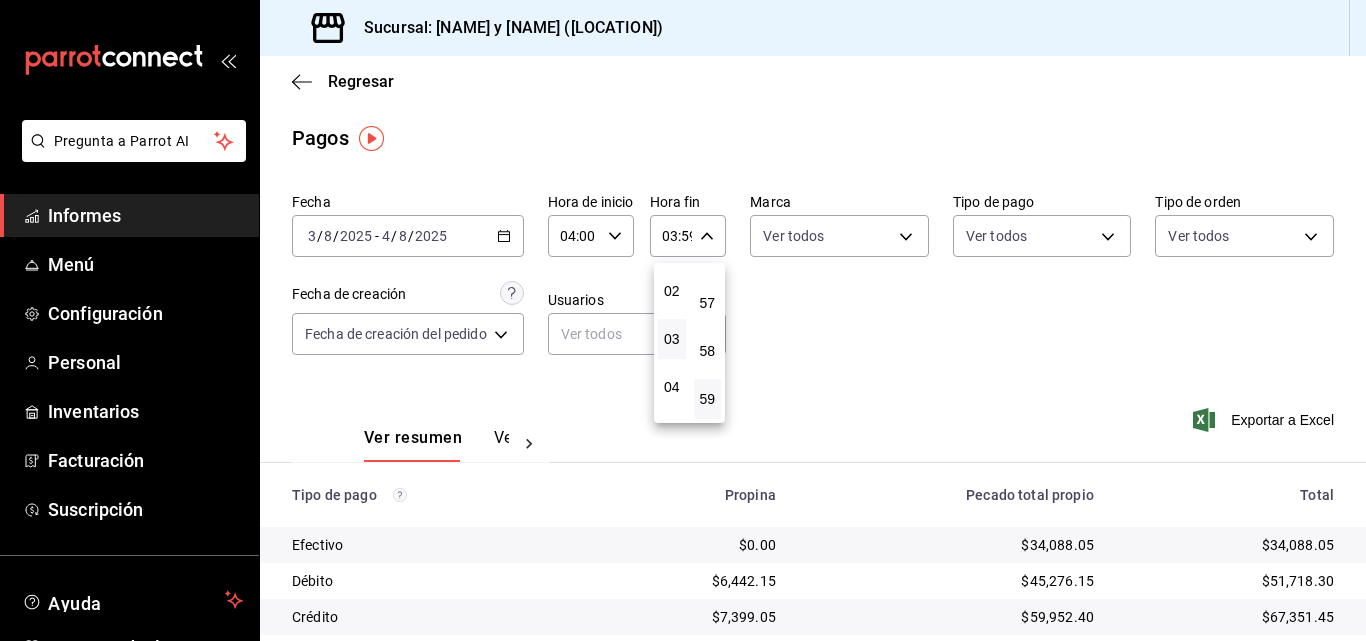 click at bounding box center [683, 320] 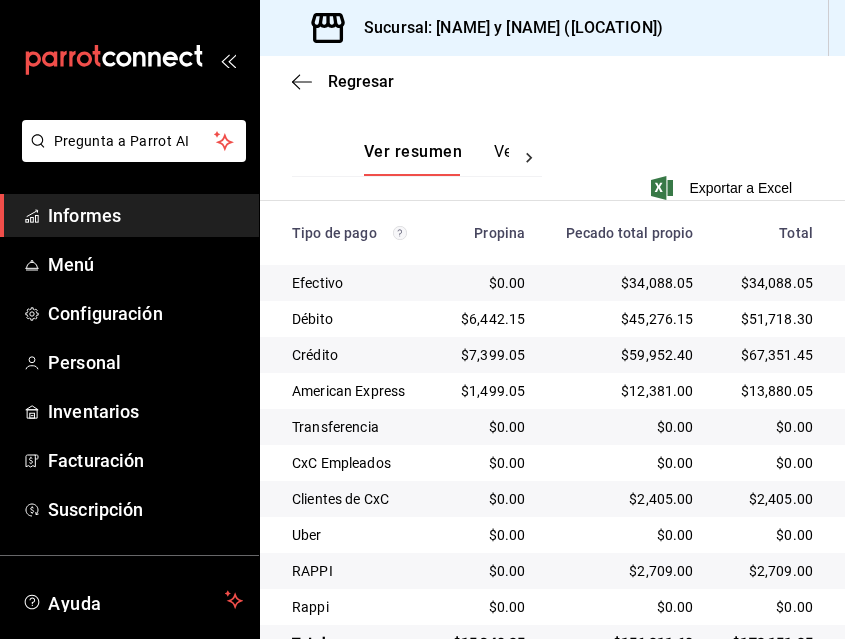 scroll, scrollTop: 517, scrollLeft: 0, axis: vertical 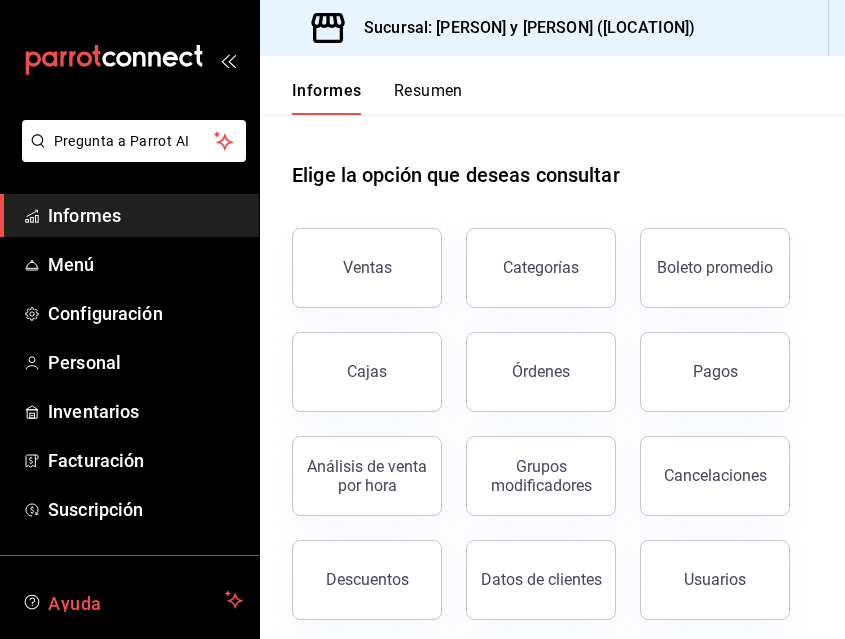 click on "Pagos" at bounding box center (715, 371) 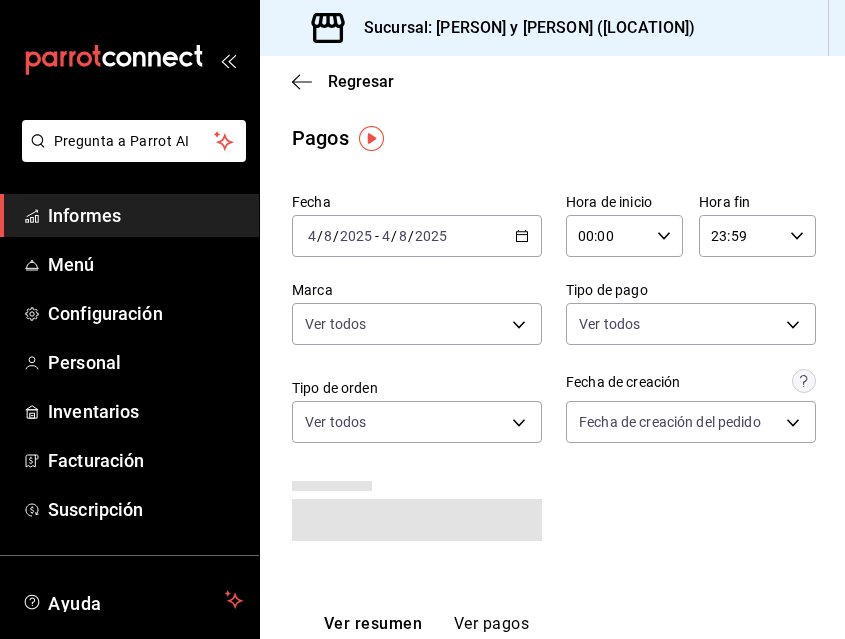 click 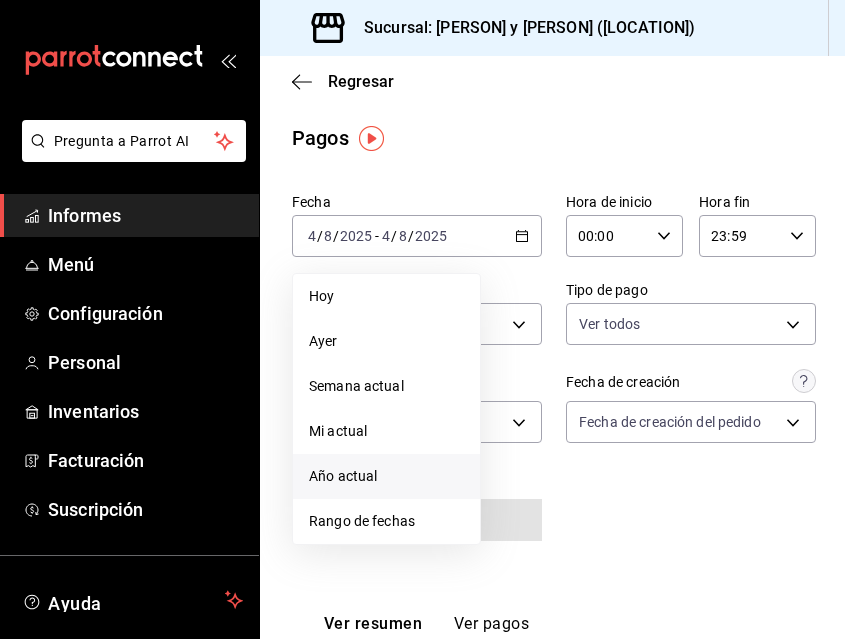 click on "Rango de fechas" at bounding box center (362, 521) 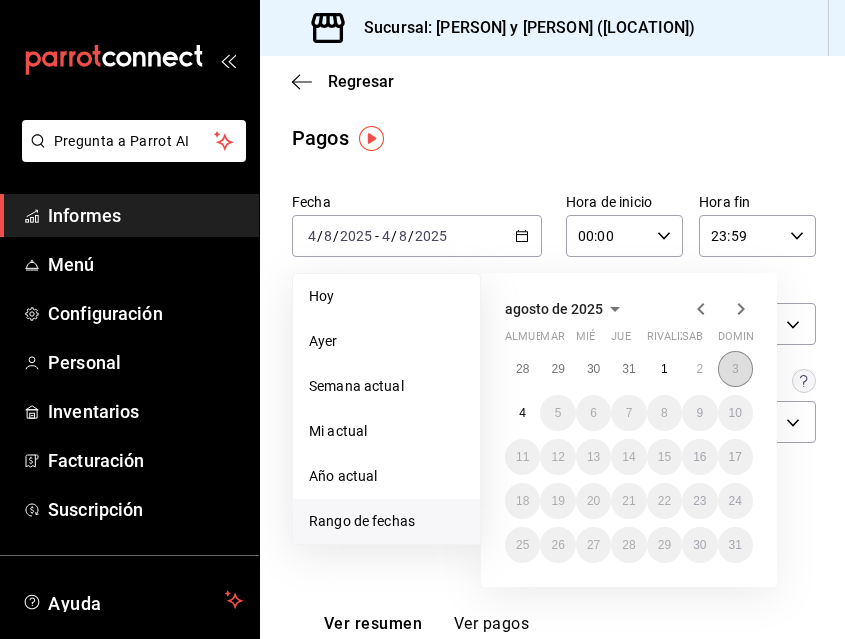 click on "3" at bounding box center [735, 369] 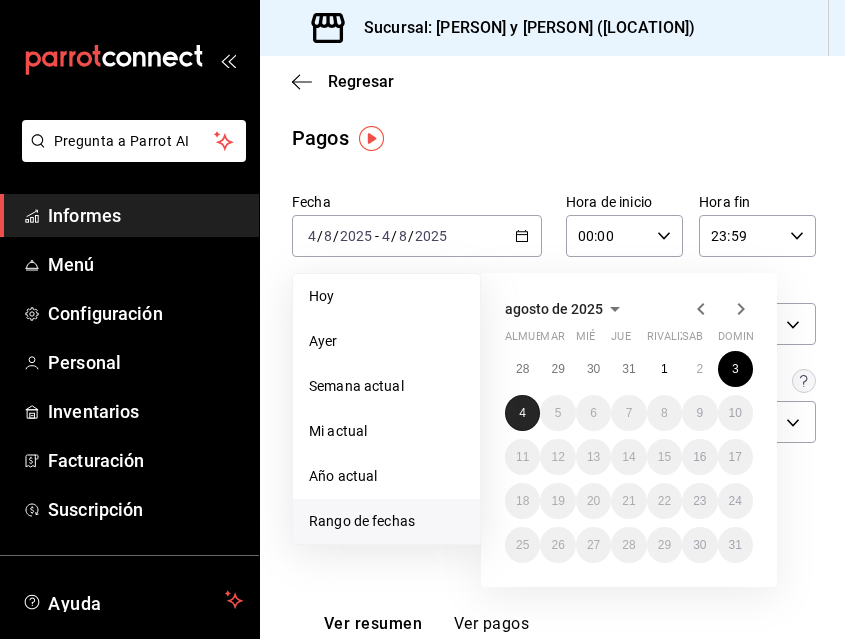 click on "4" at bounding box center (522, 413) 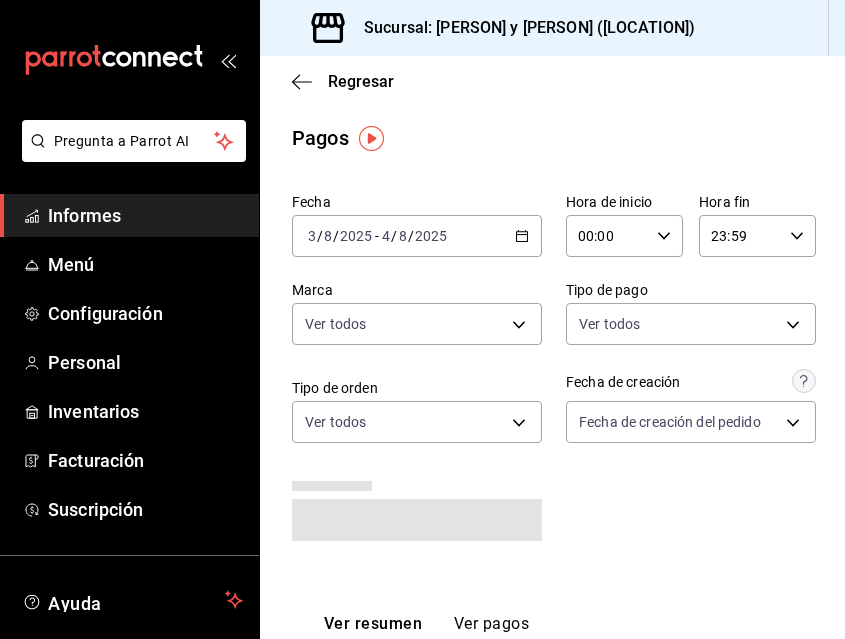click 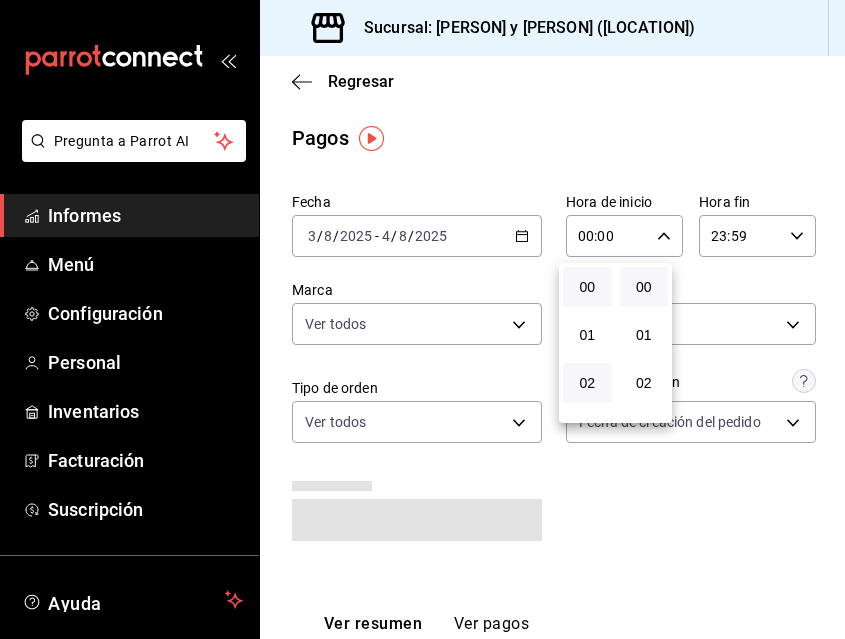 scroll, scrollTop: 100, scrollLeft: 0, axis: vertical 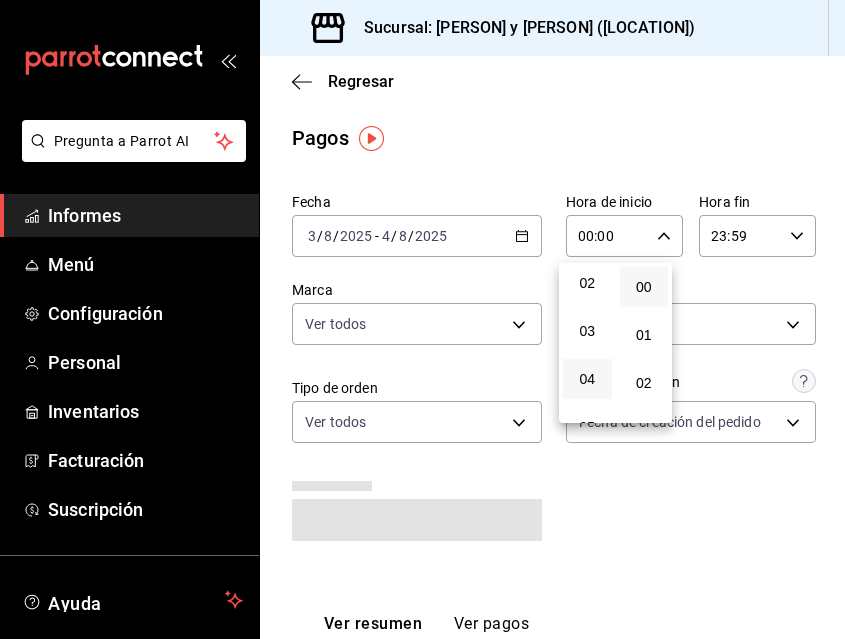 click on "04" at bounding box center [587, 379] 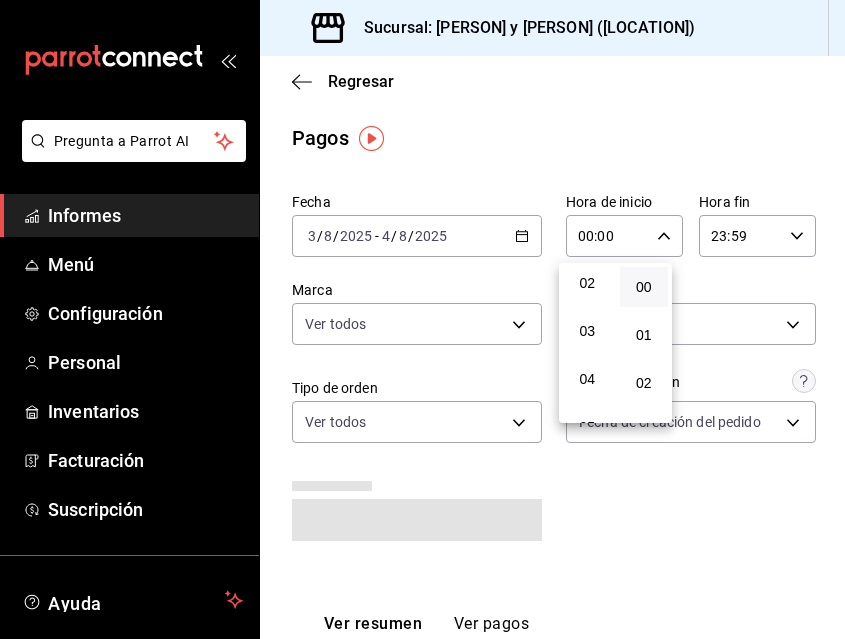 type on "04:00" 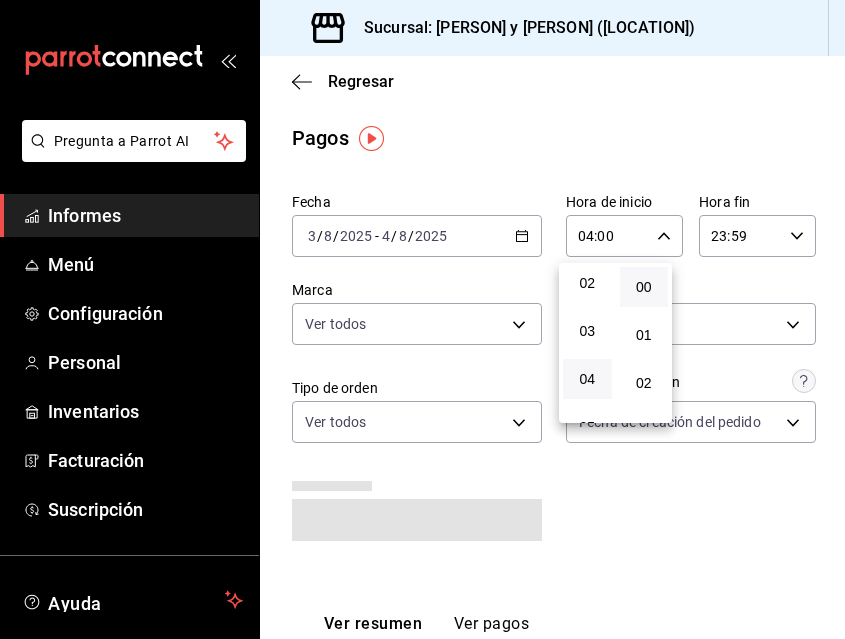 click at bounding box center [422, 319] 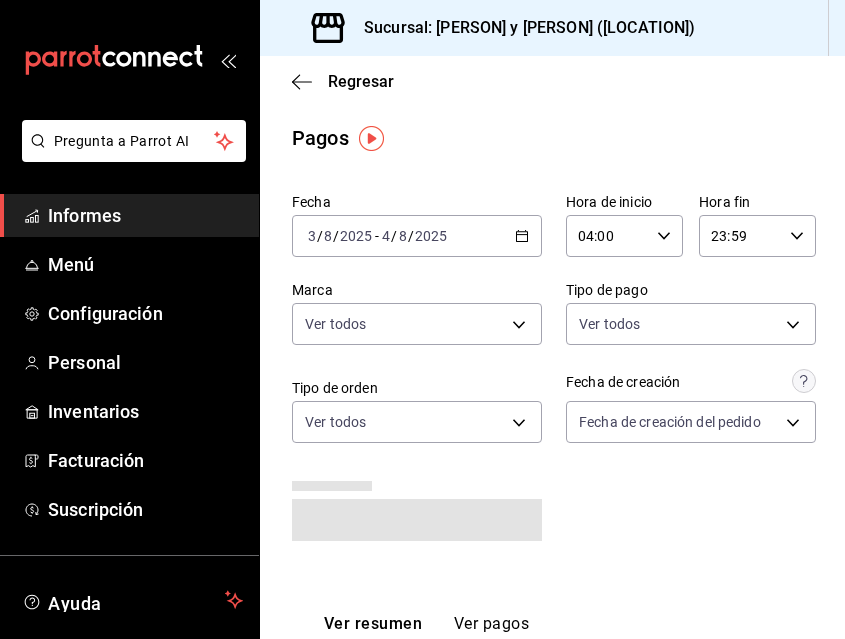 click 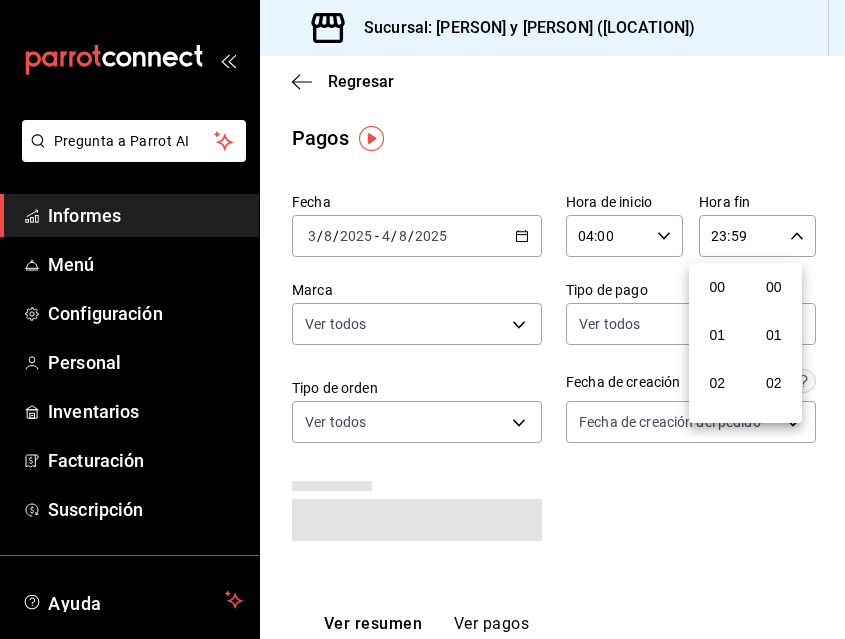 scroll, scrollTop: 992, scrollLeft: 0, axis: vertical 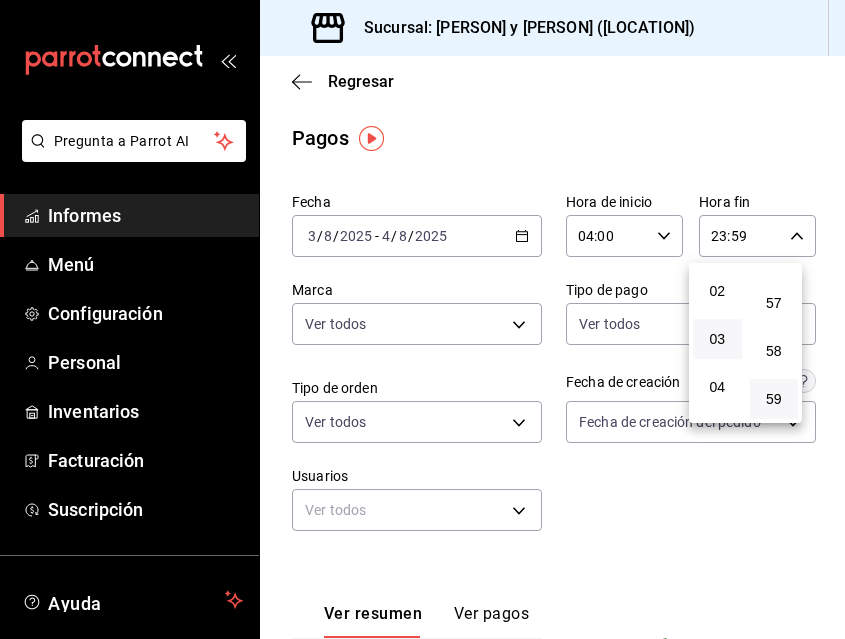 click on "03" at bounding box center (717, 339) 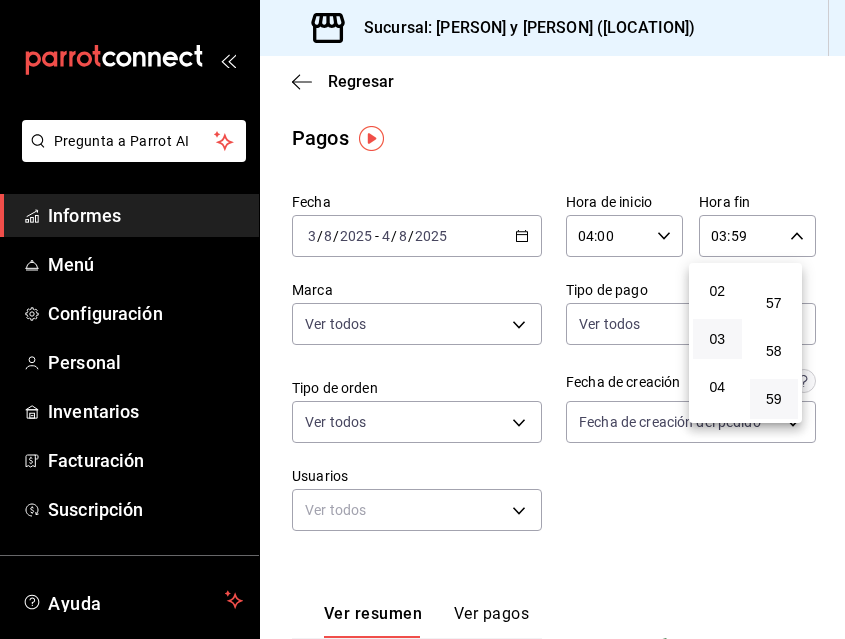 click at bounding box center (422, 319) 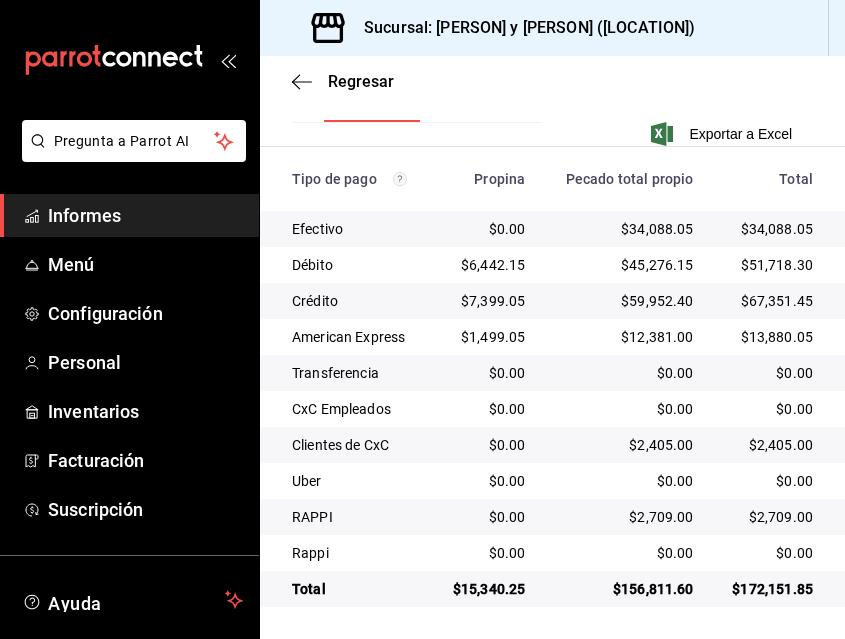 scroll, scrollTop: 17, scrollLeft: 0, axis: vertical 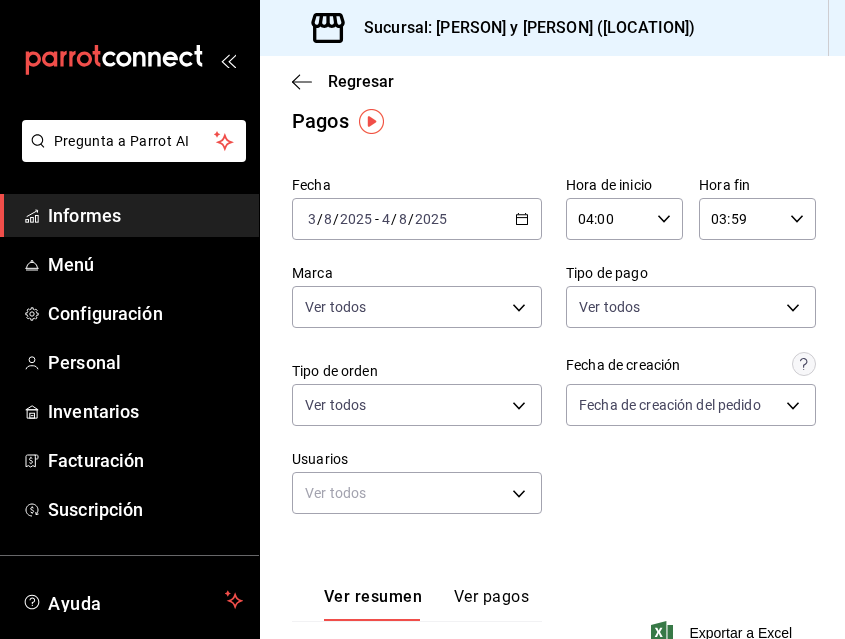 click on "Regresar" at bounding box center [552, 81] 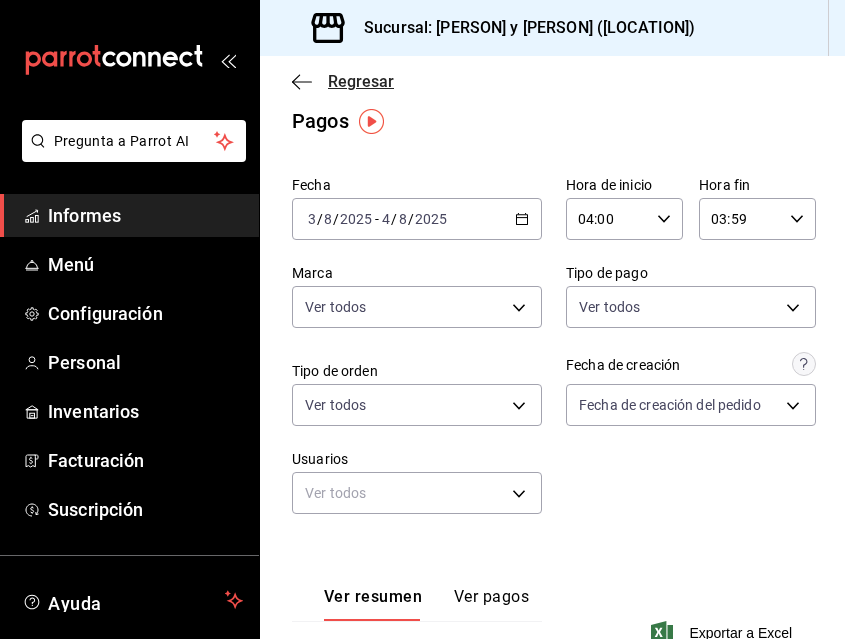 click 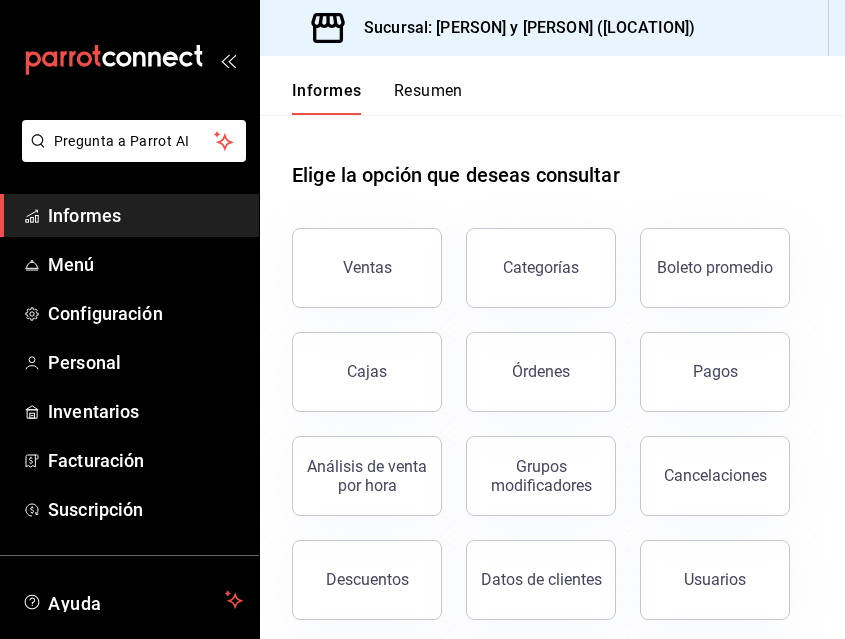 scroll, scrollTop: 117, scrollLeft: 0, axis: vertical 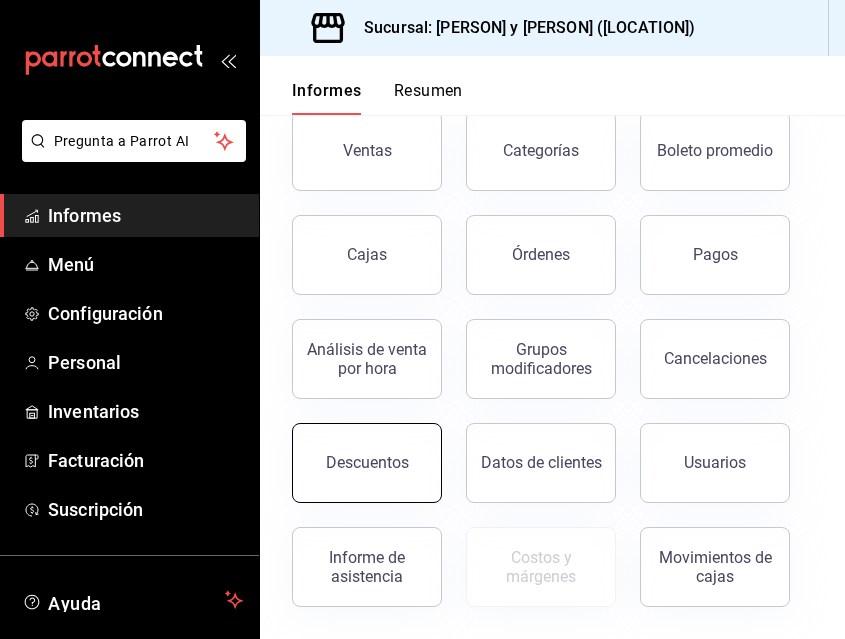 click on "Descuentos" at bounding box center (367, 463) 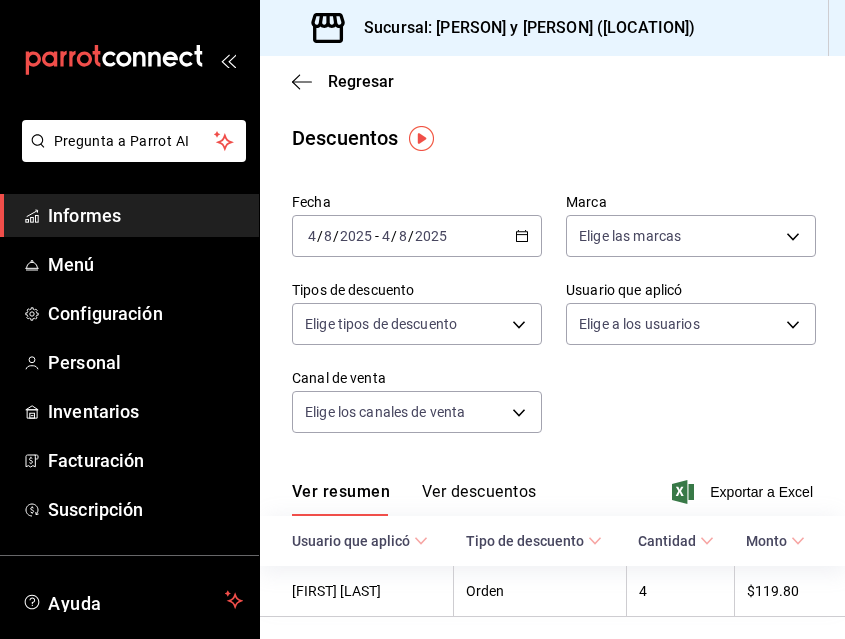 click 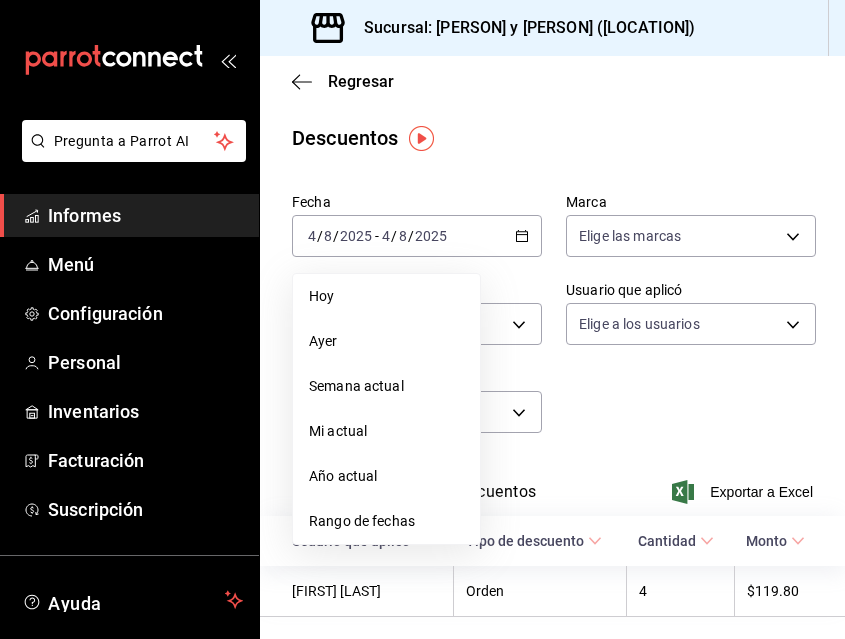click on "Ayer" at bounding box center [386, 341] 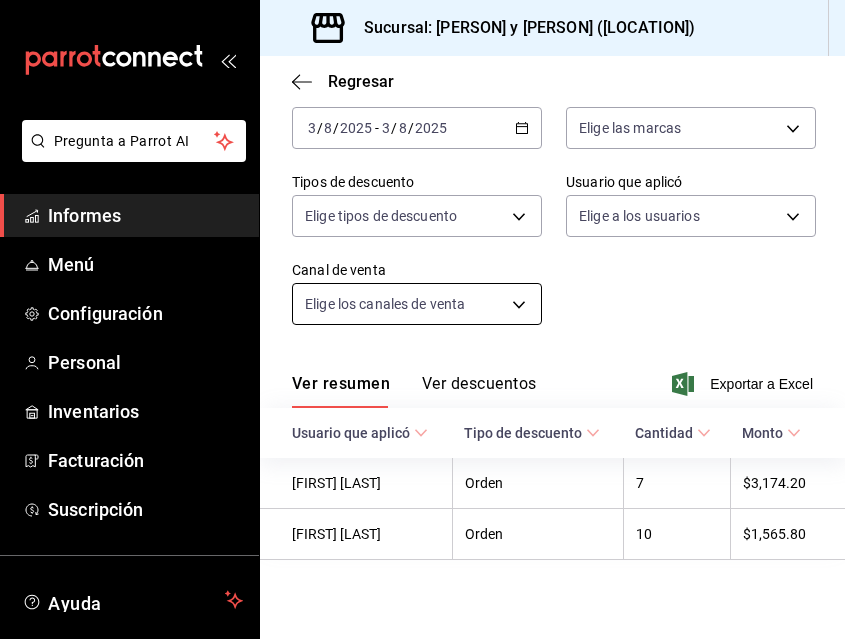 scroll, scrollTop: 109, scrollLeft: 0, axis: vertical 